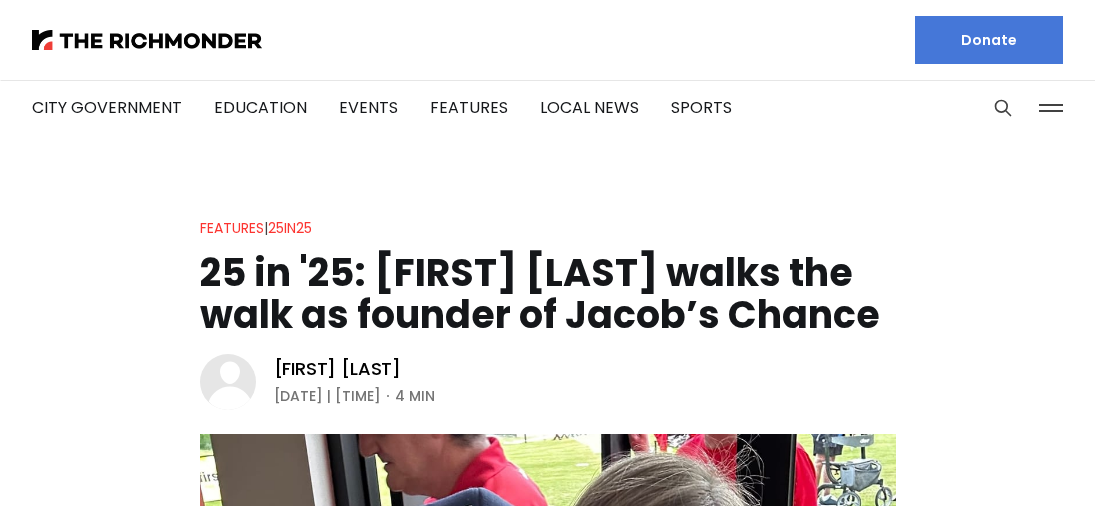 scroll, scrollTop: 0, scrollLeft: 0, axis: both 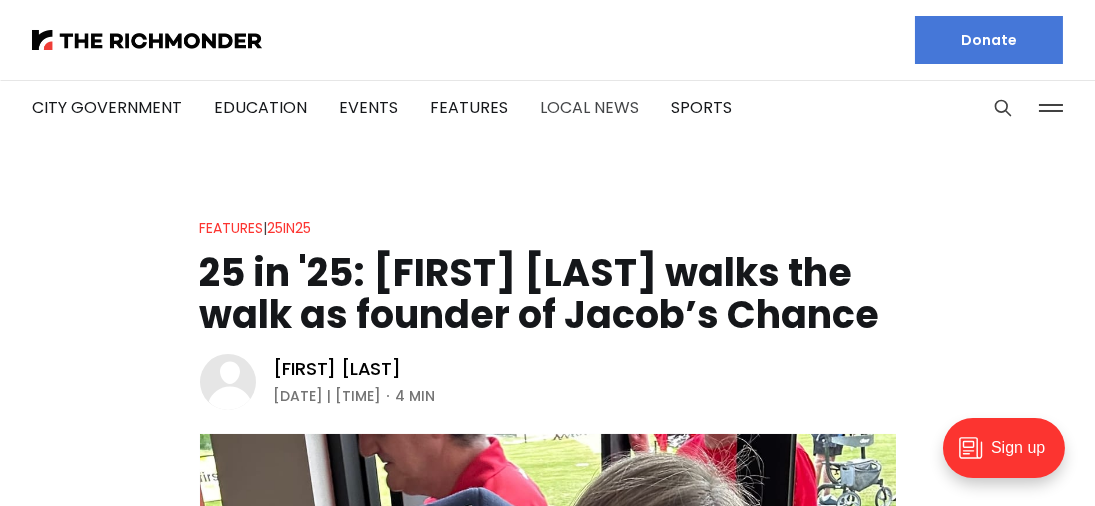 click on "Local News" at bounding box center (589, 107) 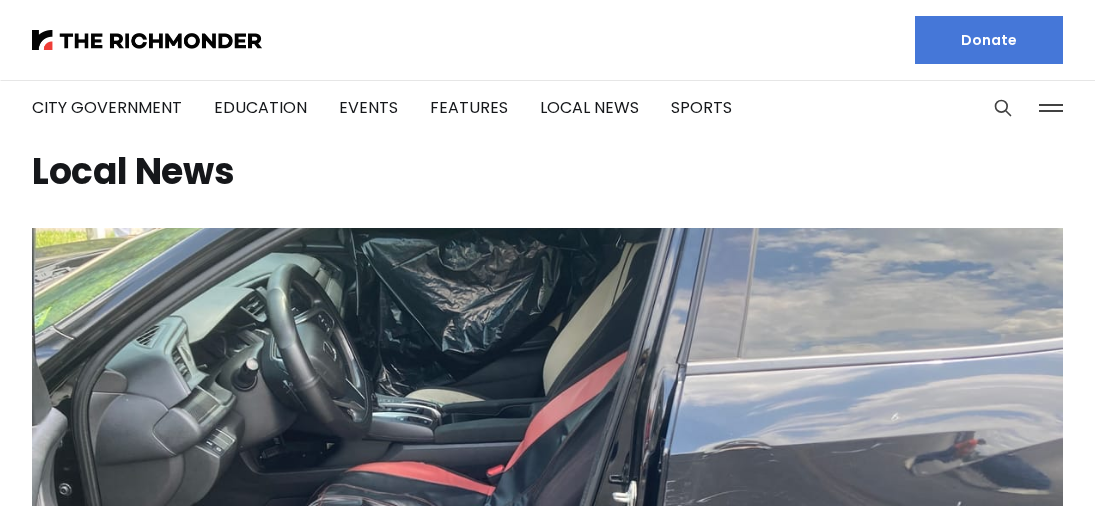 scroll, scrollTop: 0, scrollLeft: 0, axis: both 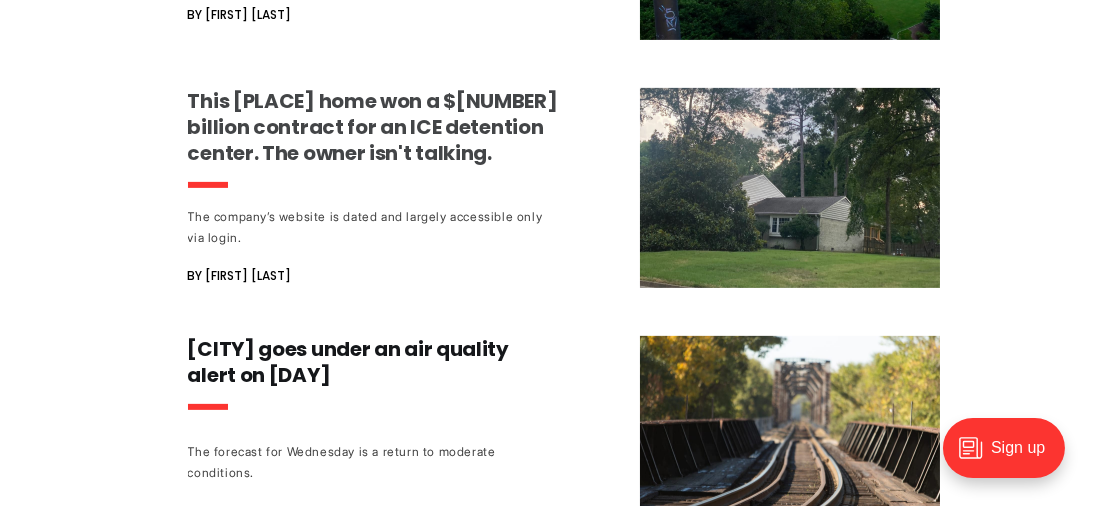 click at bounding box center (790, 188) 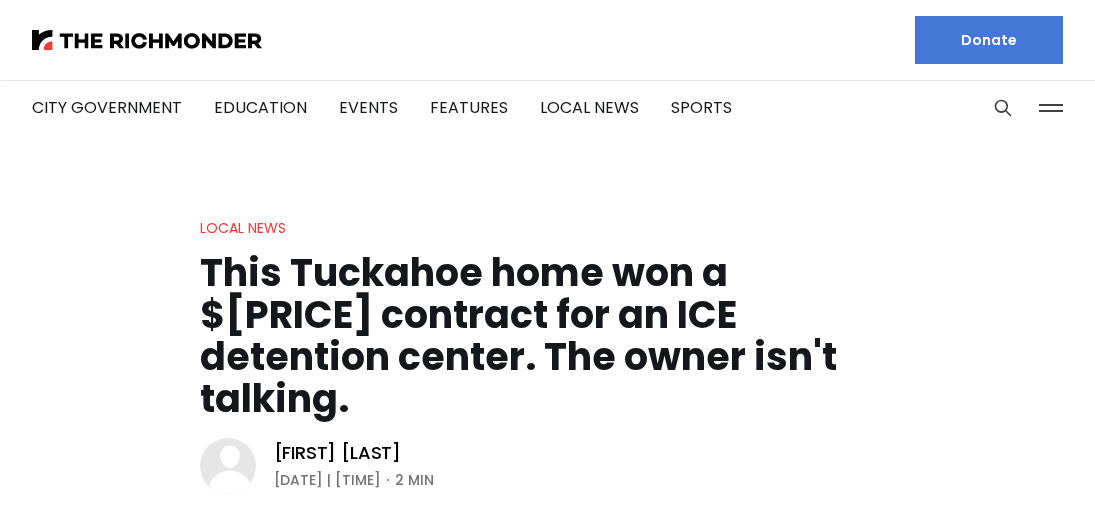 scroll, scrollTop: 0, scrollLeft: 0, axis: both 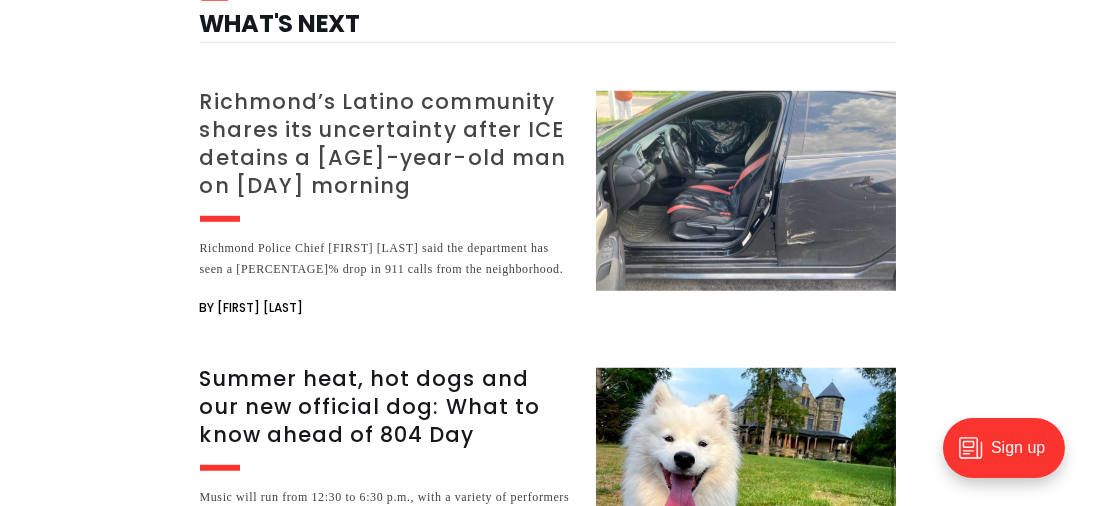 click on "Richmond Police Chief Rick Edwards said the department has seen a 34% drop in 911 calls from the neighborhood." at bounding box center [386, 259] 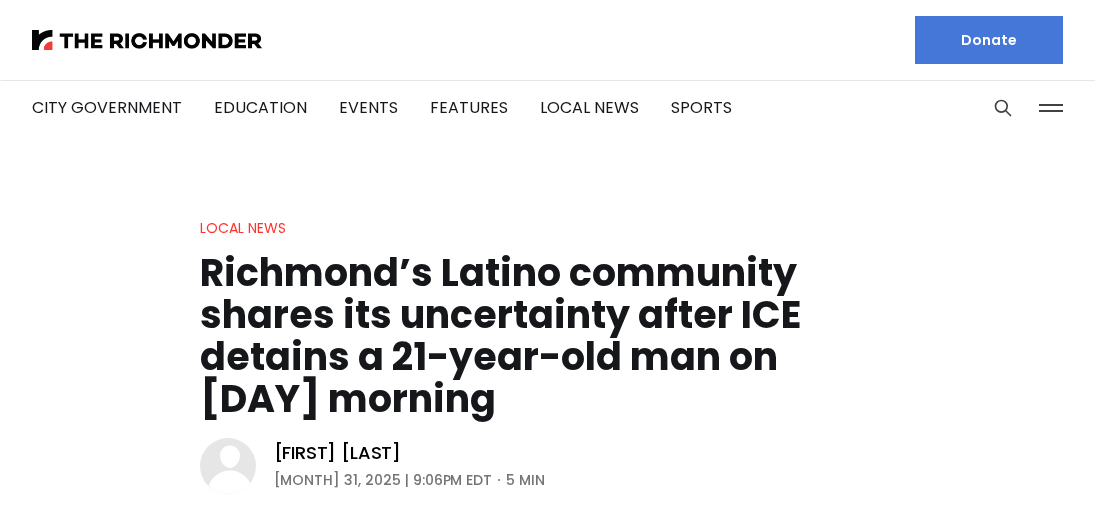 scroll, scrollTop: 0, scrollLeft: 0, axis: both 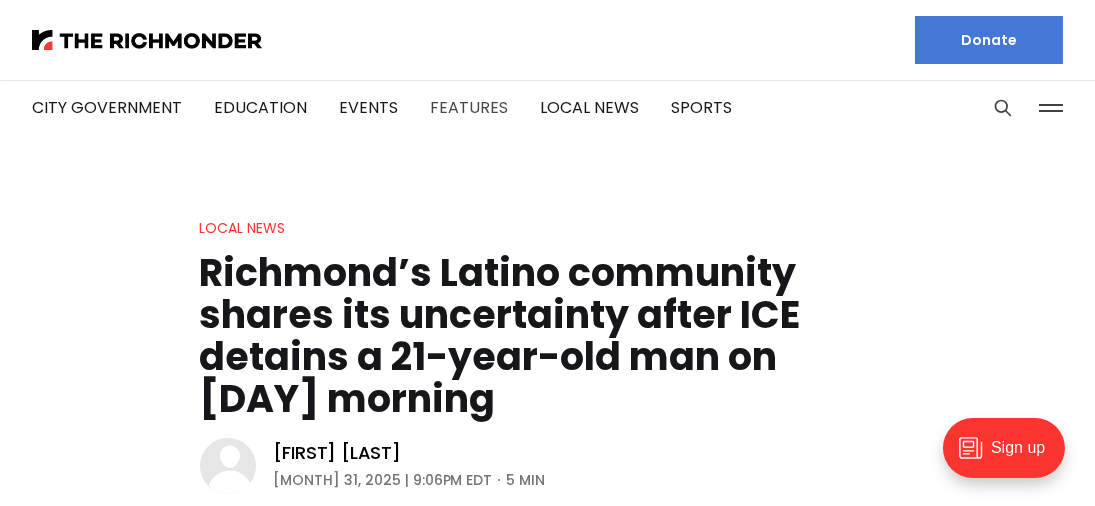 click on "Features" at bounding box center [469, 107] 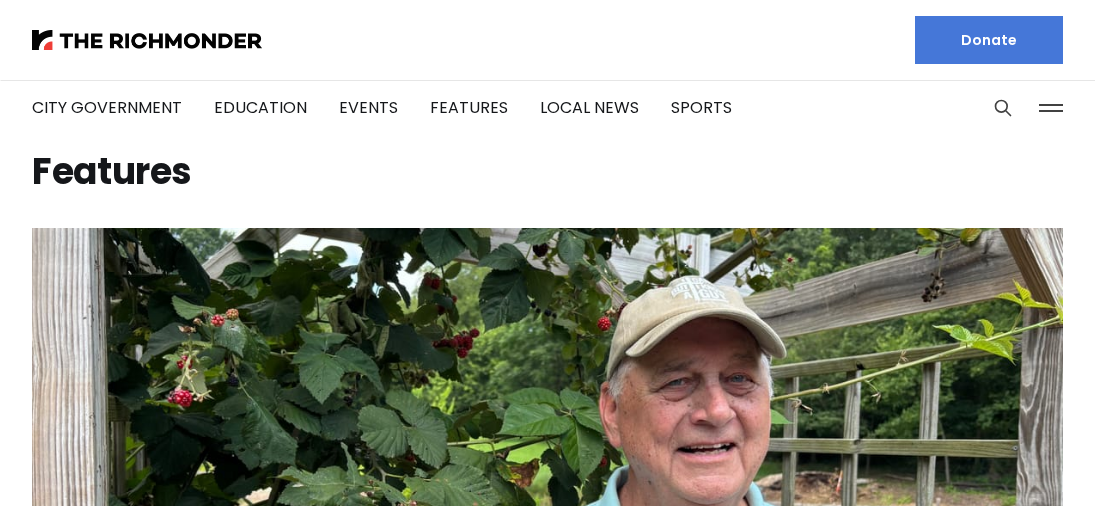 scroll, scrollTop: 0, scrollLeft: 0, axis: both 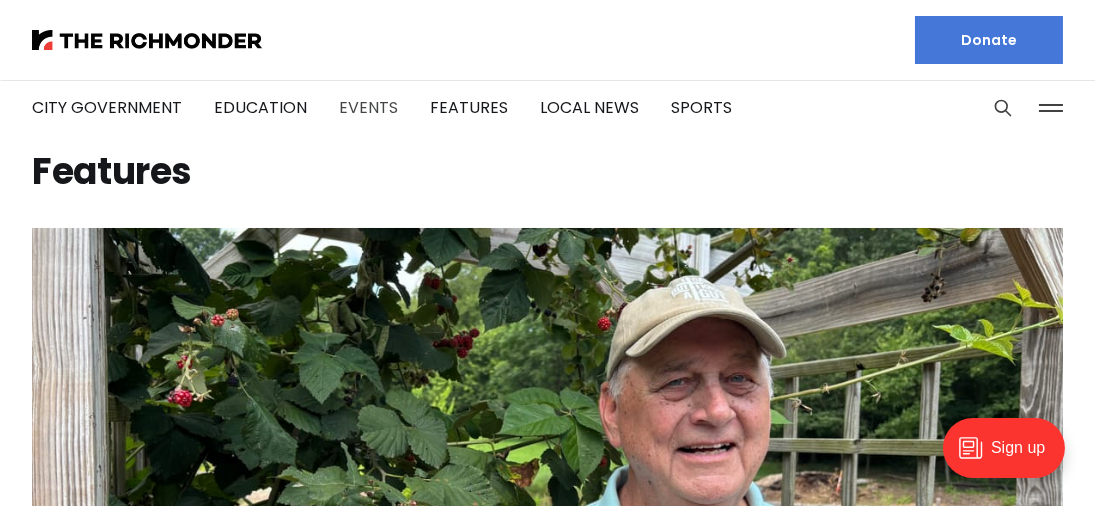 click on "Events" at bounding box center (368, 107) 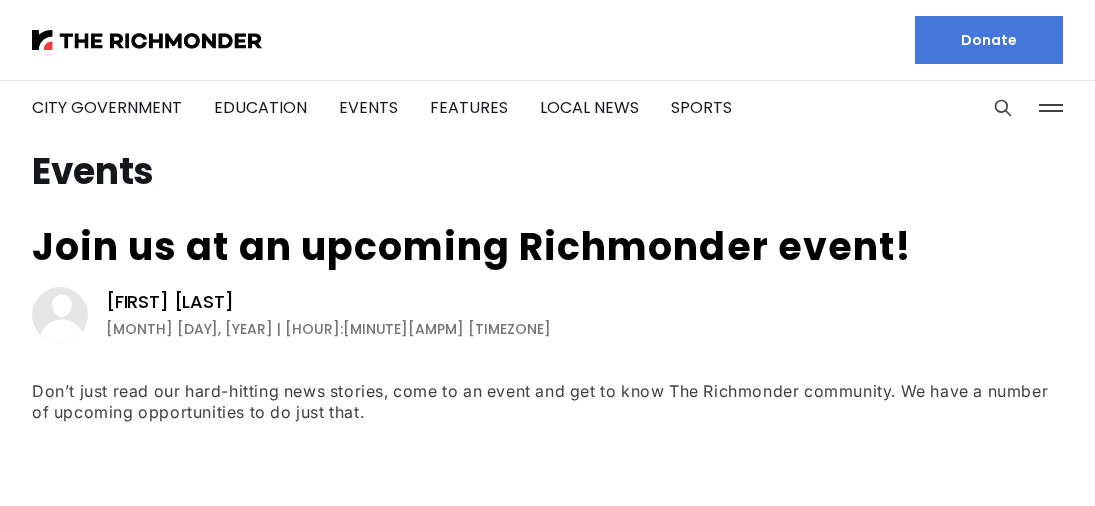 scroll, scrollTop: 0, scrollLeft: 0, axis: both 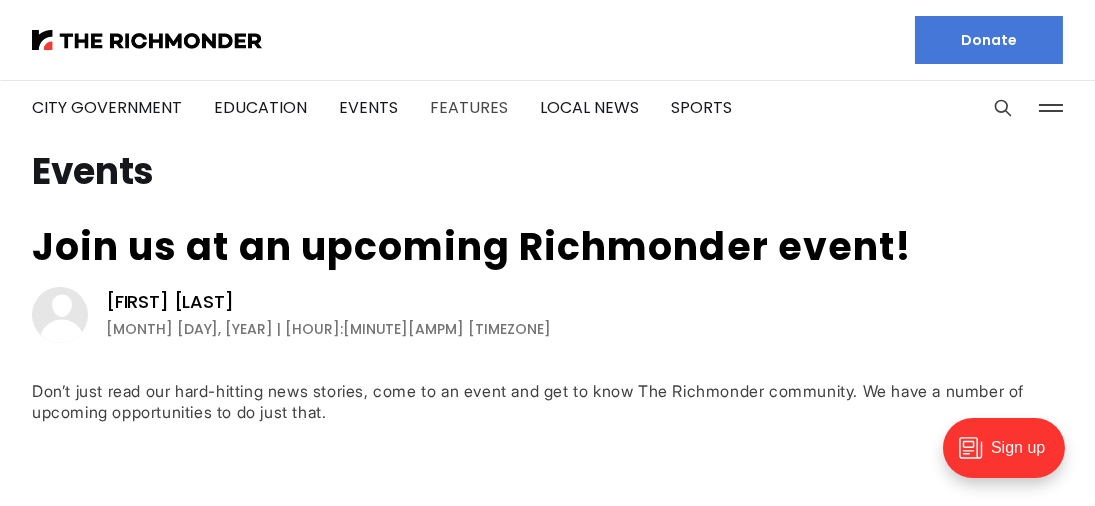 click on "Features" at bounding box center [469, 107] 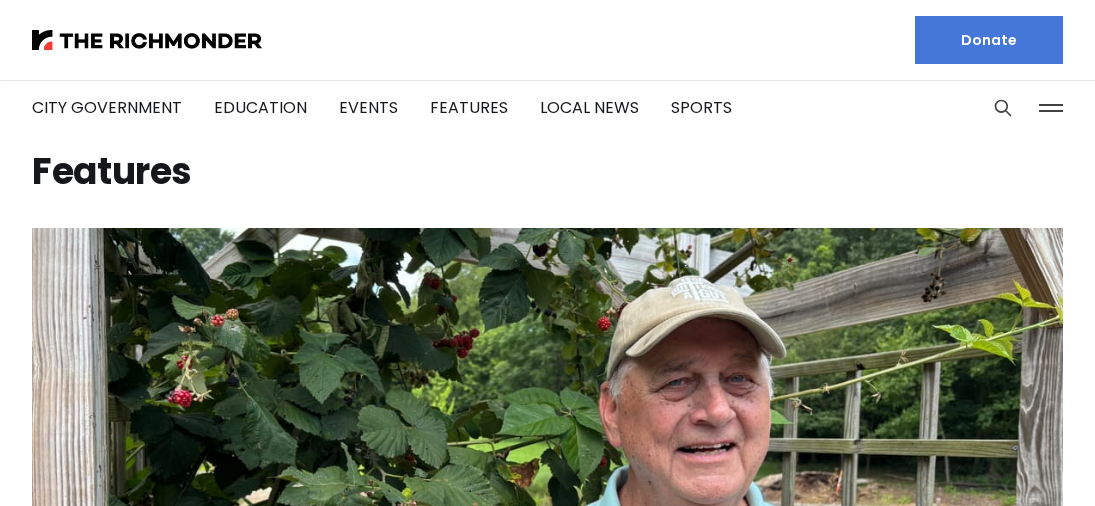 scroll, scrollTop: 0, scrollLeft: 0, axis: both 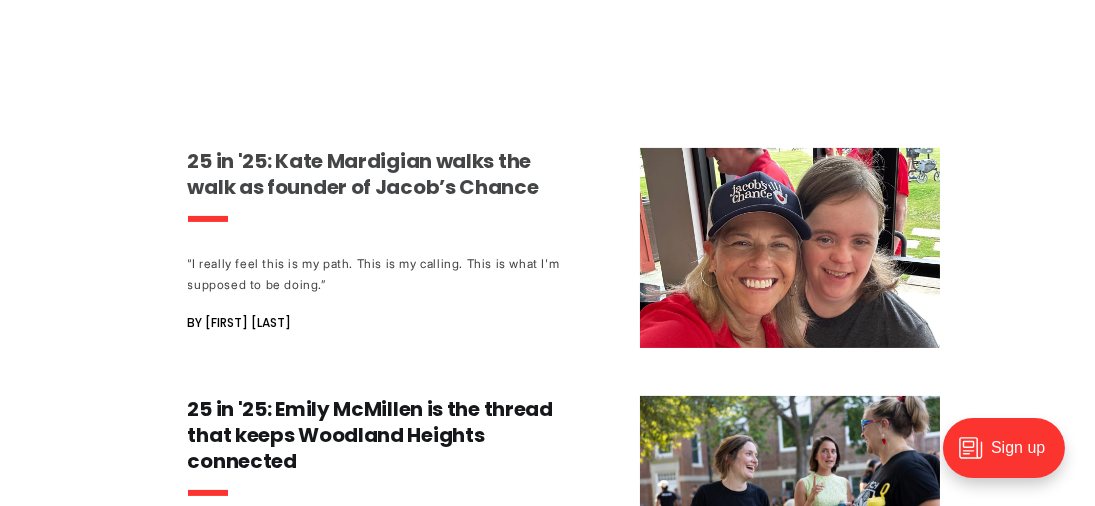 click on "25 in '25: Kate Mardigian walks the walk as founder of Jacob’s Chance" at bounding box center (374, 174) 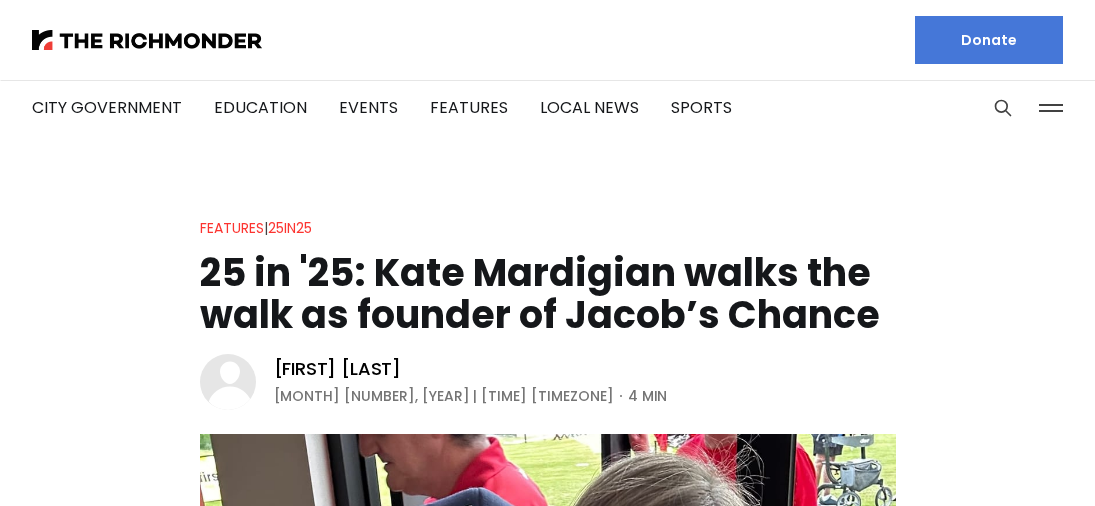 scroll, scrollTop: 0, scrollLeft: 0, axis: both 